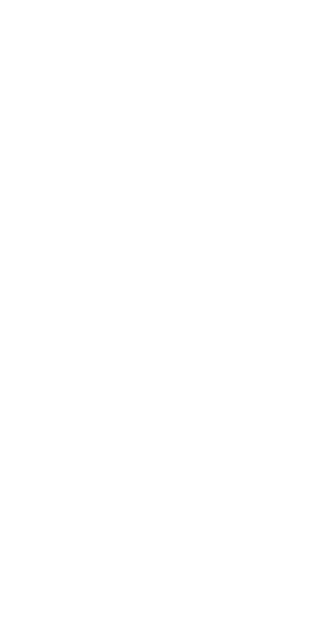 scroll, scrollTop: 0, scrollLeft: 0, axis: both 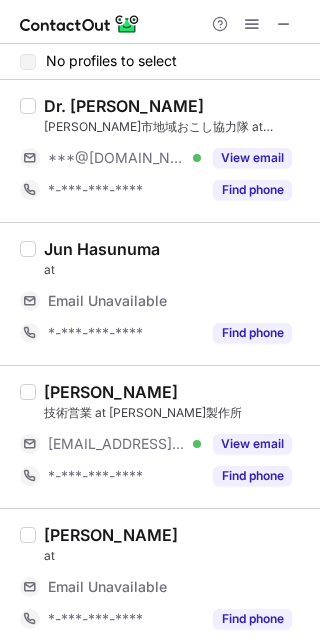 click at bounding box center [28, 62] 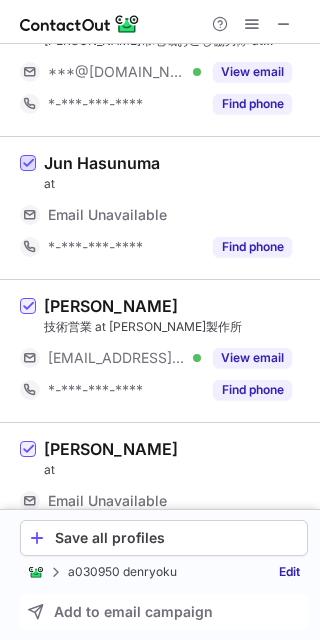 click at bounding box center [28, 164] 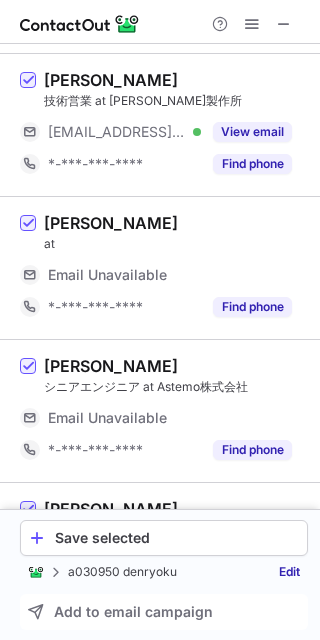 scroll, scrollTop: 324, scrollLeft: 0, axis: vertical 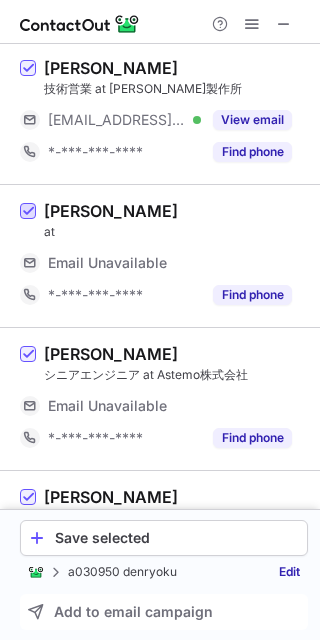 click at bounding box center (28, 212) 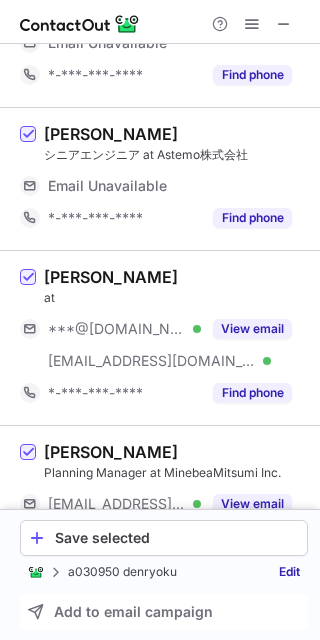 scroll, scrollTop: 547, scrollLeft: 0, axis: vertical 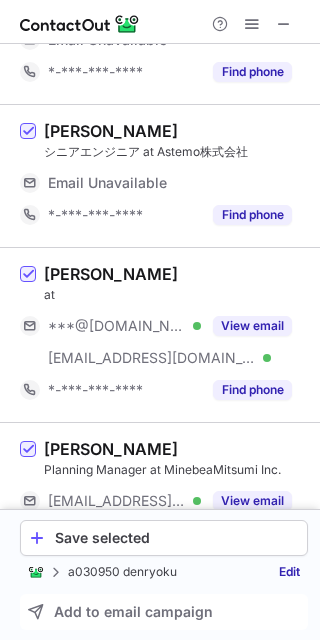 click at bounding box center (28, 176) 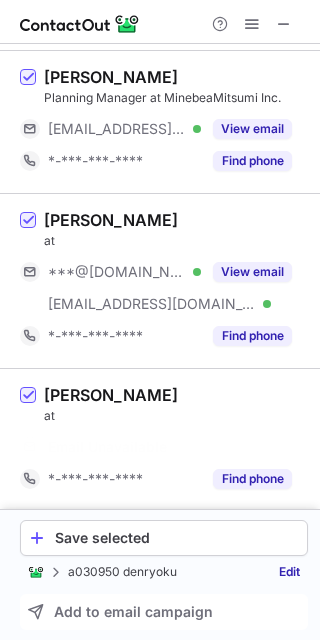 scroll, scrollTop: 791, scrollLeft: 0, axis: vertical 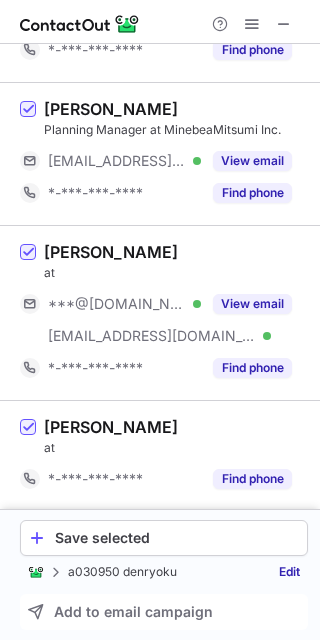 drag, startPoint x: 32, startPoint y: 423, endPoint x: 103, endPoint y: 518, distance: 118.60017 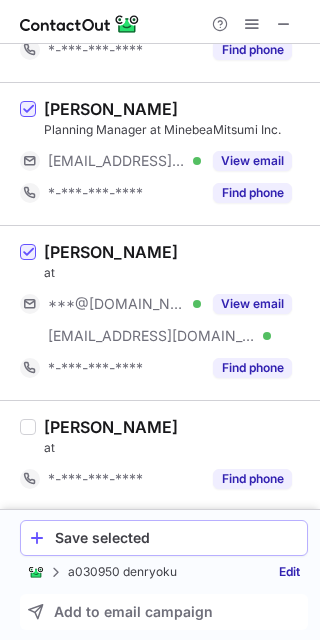 click on "Save selected" at bounding box center [177, 538] 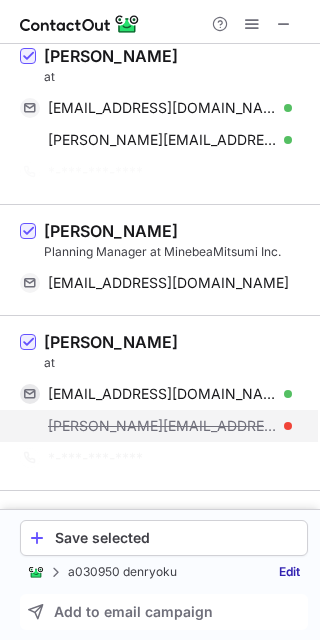 scroll, scrollTop: 634, scrollLeft: 0, axis: vertical 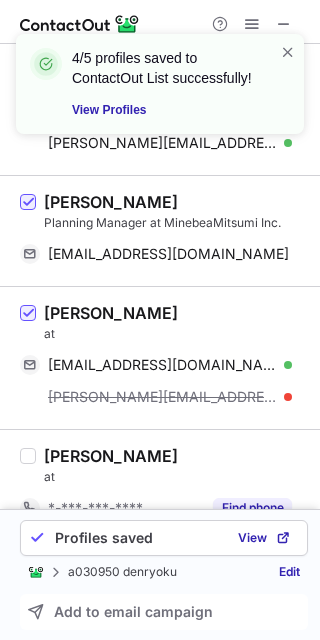 drag, startPoint x: 183, startPoint y: 365, endPoint x: 121, endPoint y: 325, distance: 73.78347 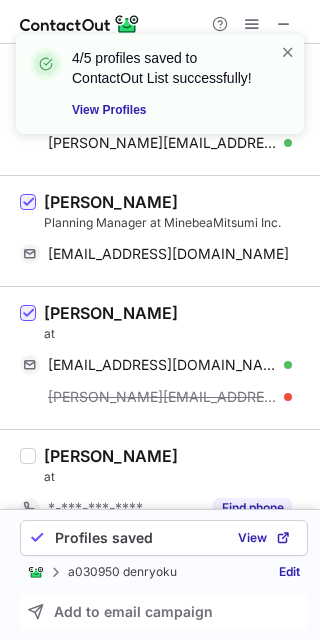 click on "at" at bounding box center [176, 334] 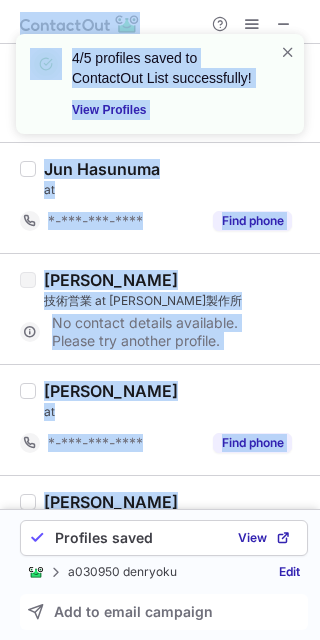 scroll, scrollTop: 0, scrollLeft: 0, axis: both 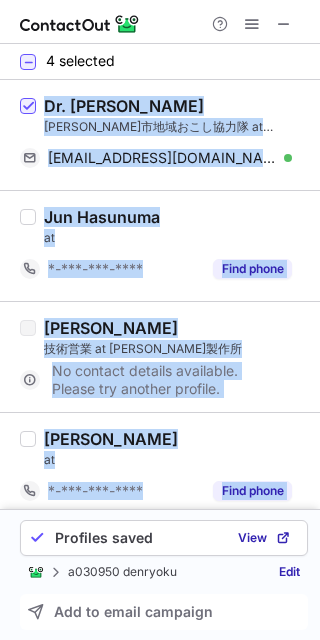 drag, startPoint x: 187, startPoint y: 358, endPoint x: 43, endPoint y: 103, distance: 292.8498 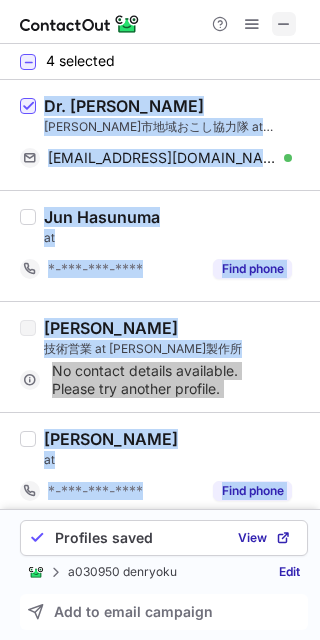 click at bounding box center (284, 24) 